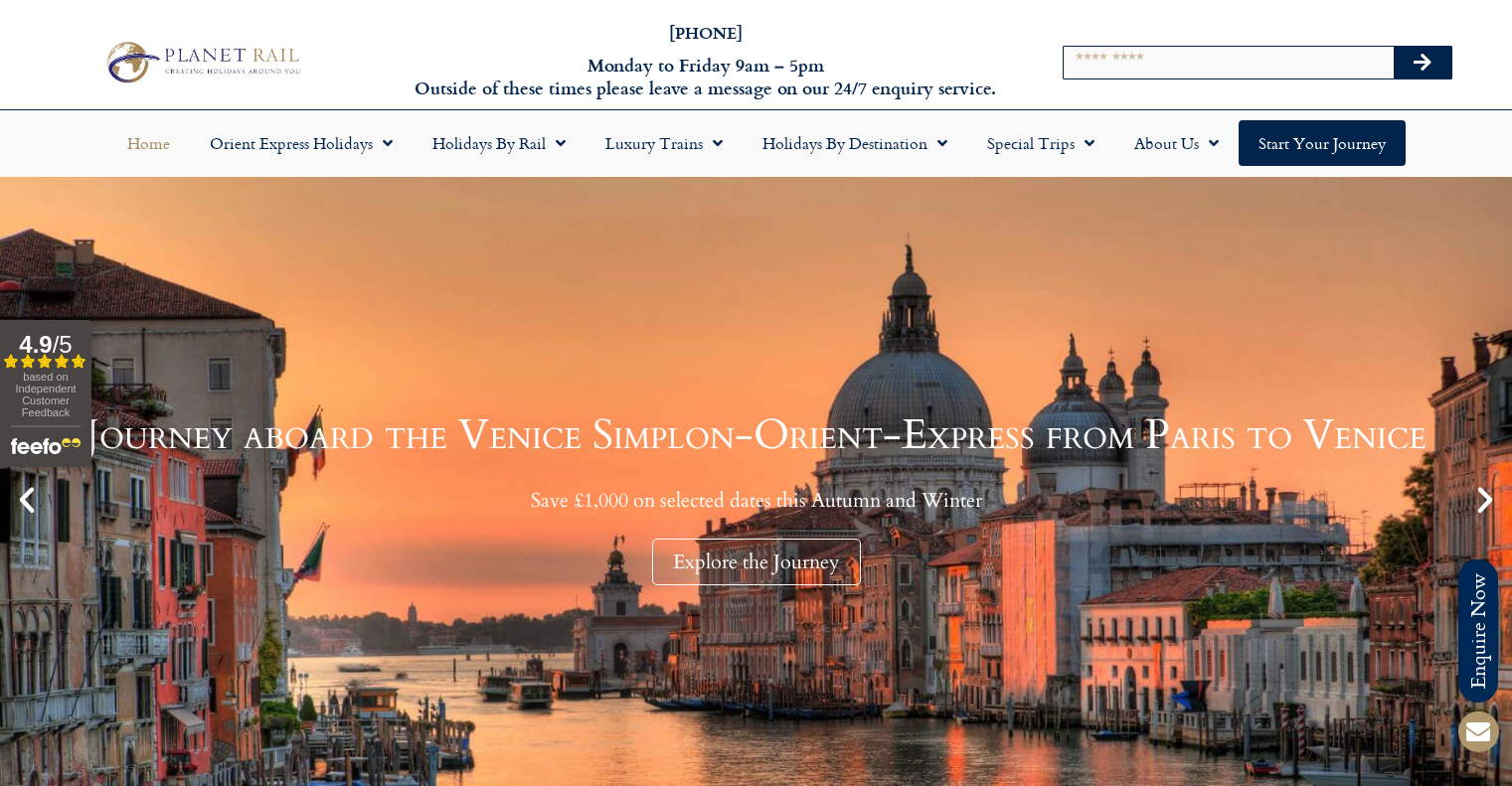 scroll, scrollTop: 0, scrollLeft: 0, axis: both 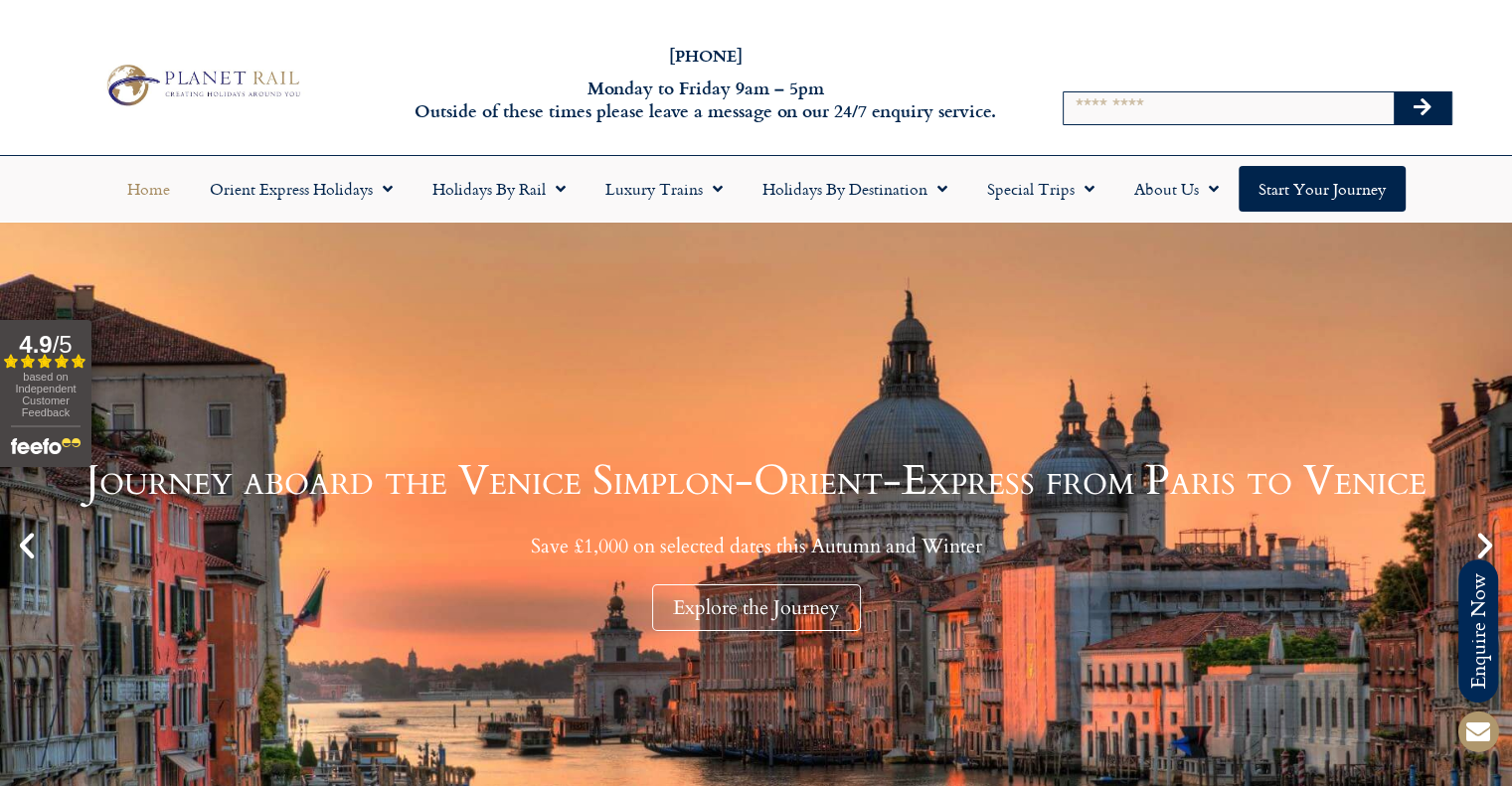 click on "Search" at bounding box center [1258, 84] 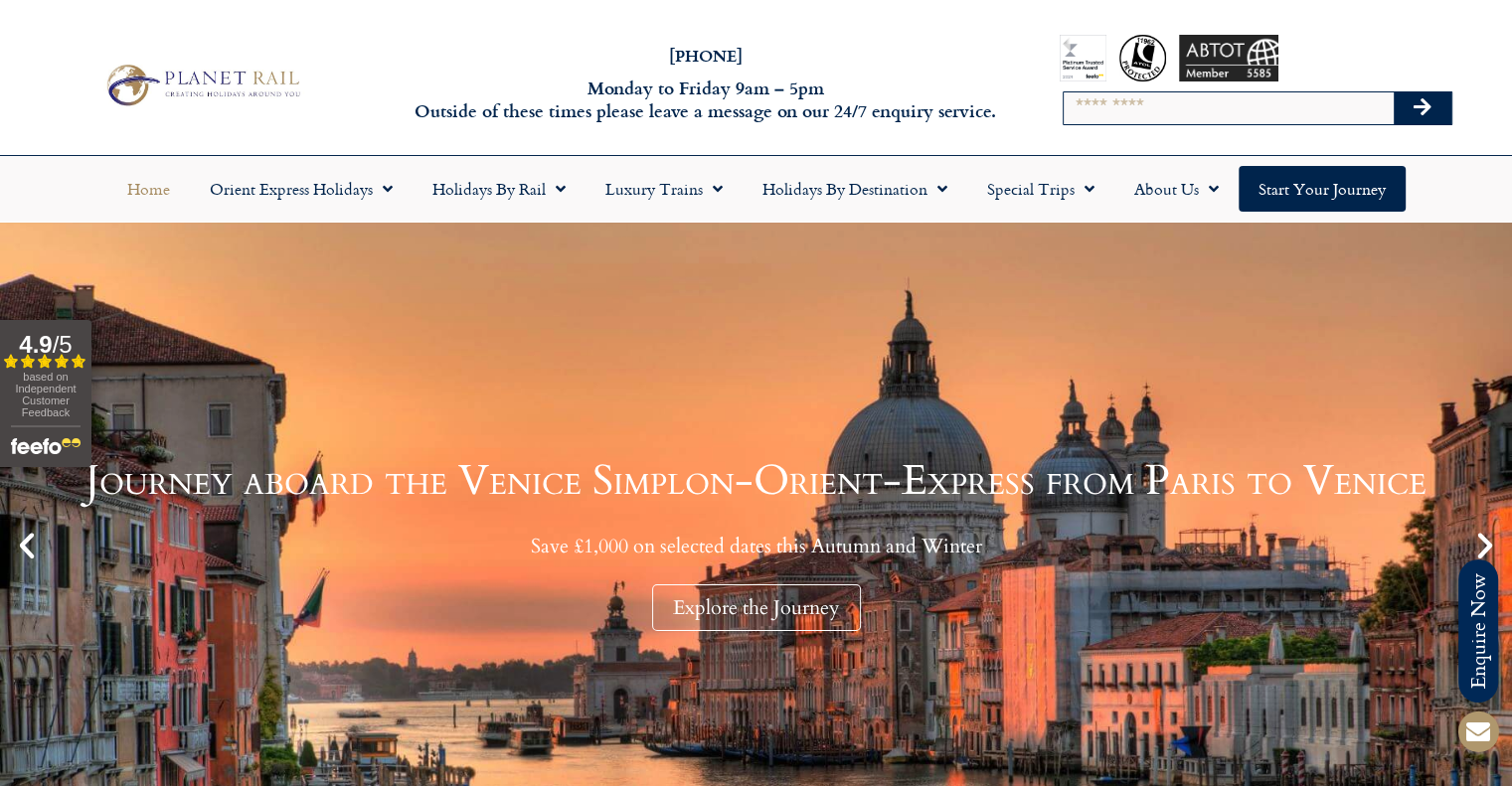 click on "Search" at bounding box center [1229, 108] 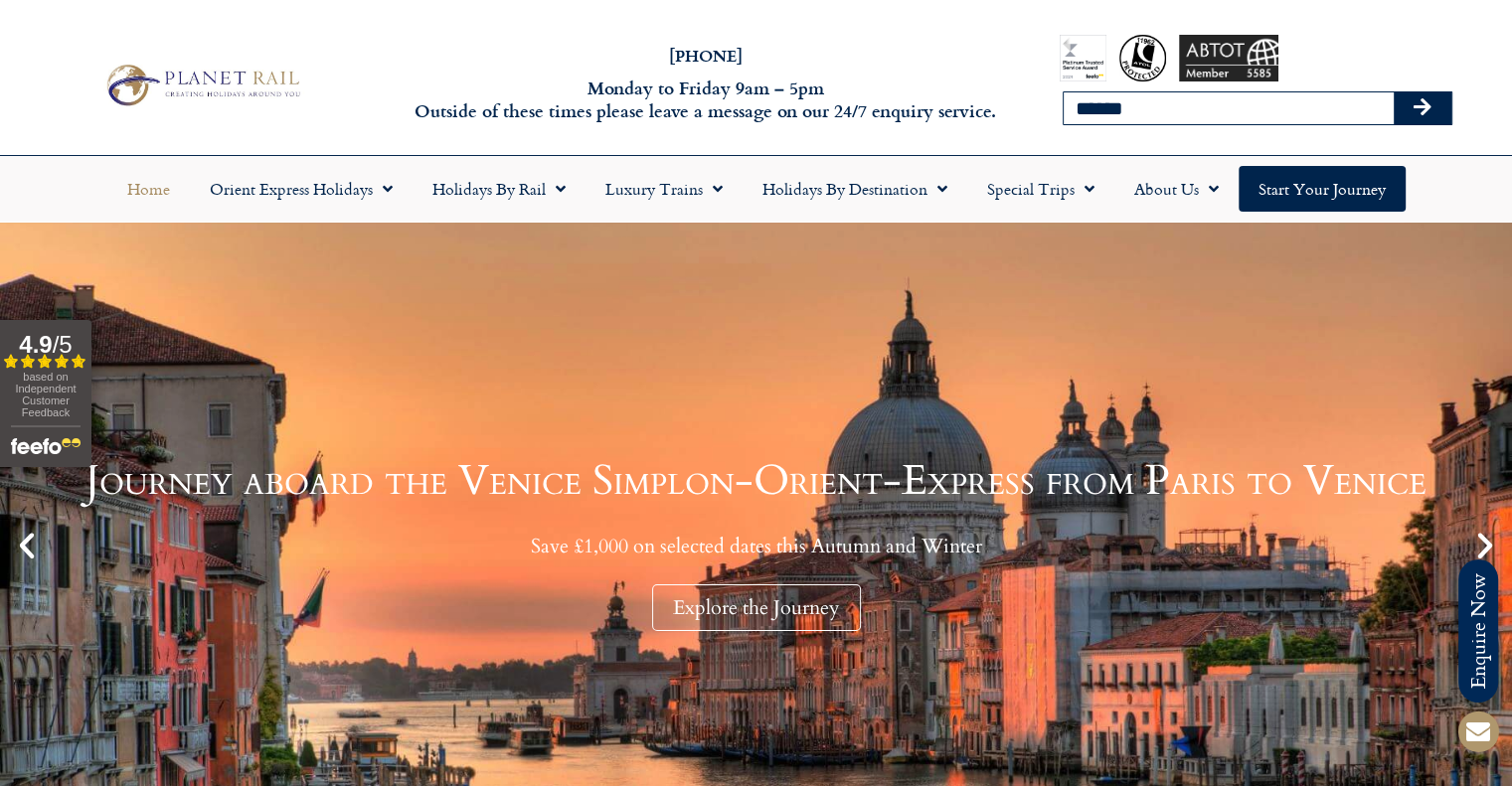 type on "******" 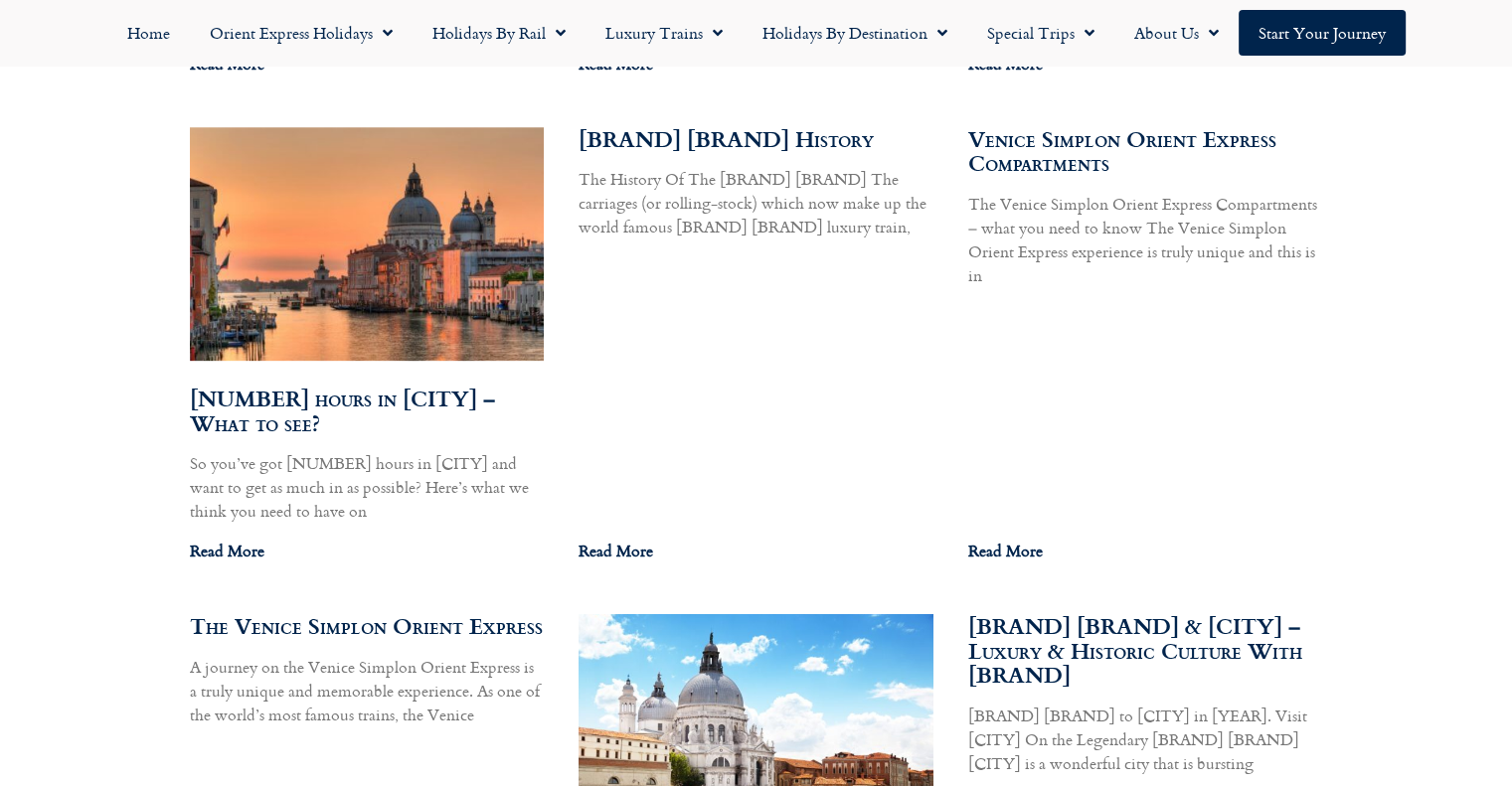 scroll, scrollTop: 9382, scrollLeft: 0, axis: vertical 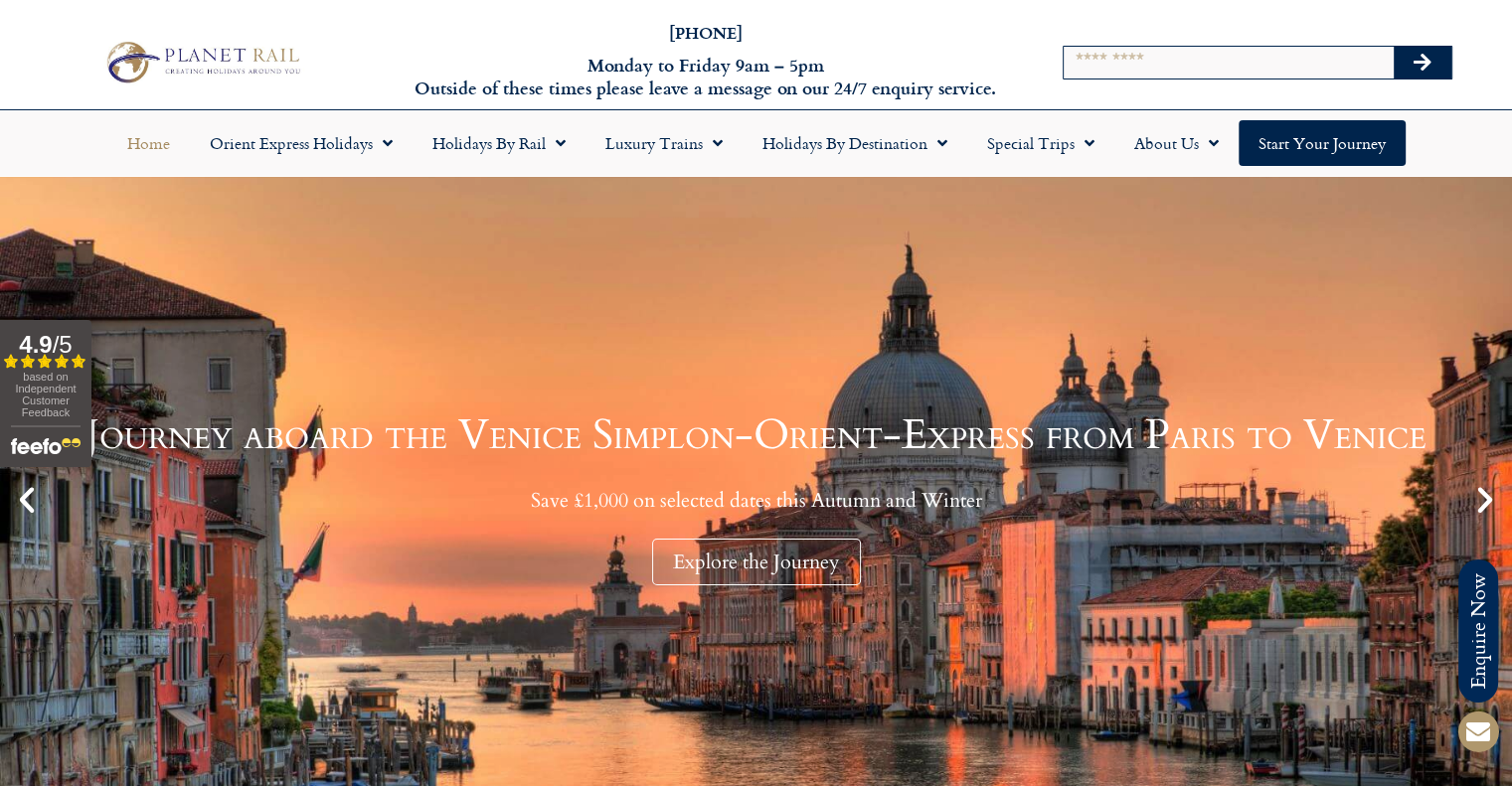 drag, startPoint x: 0, startPoint y: 0, endPoint x: 1256, endPoint y: 78, distance: 1258.4196 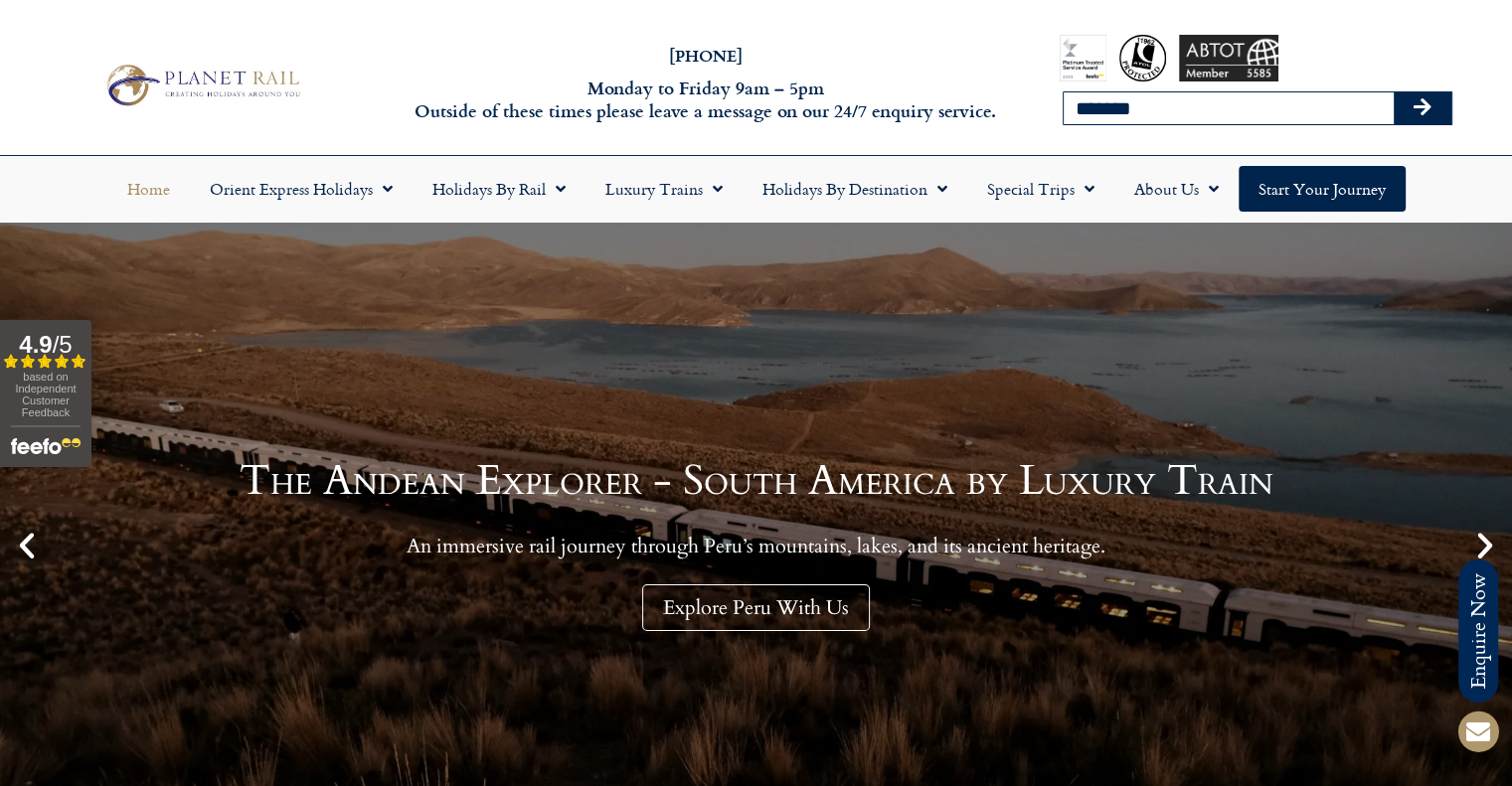 type on "*******" 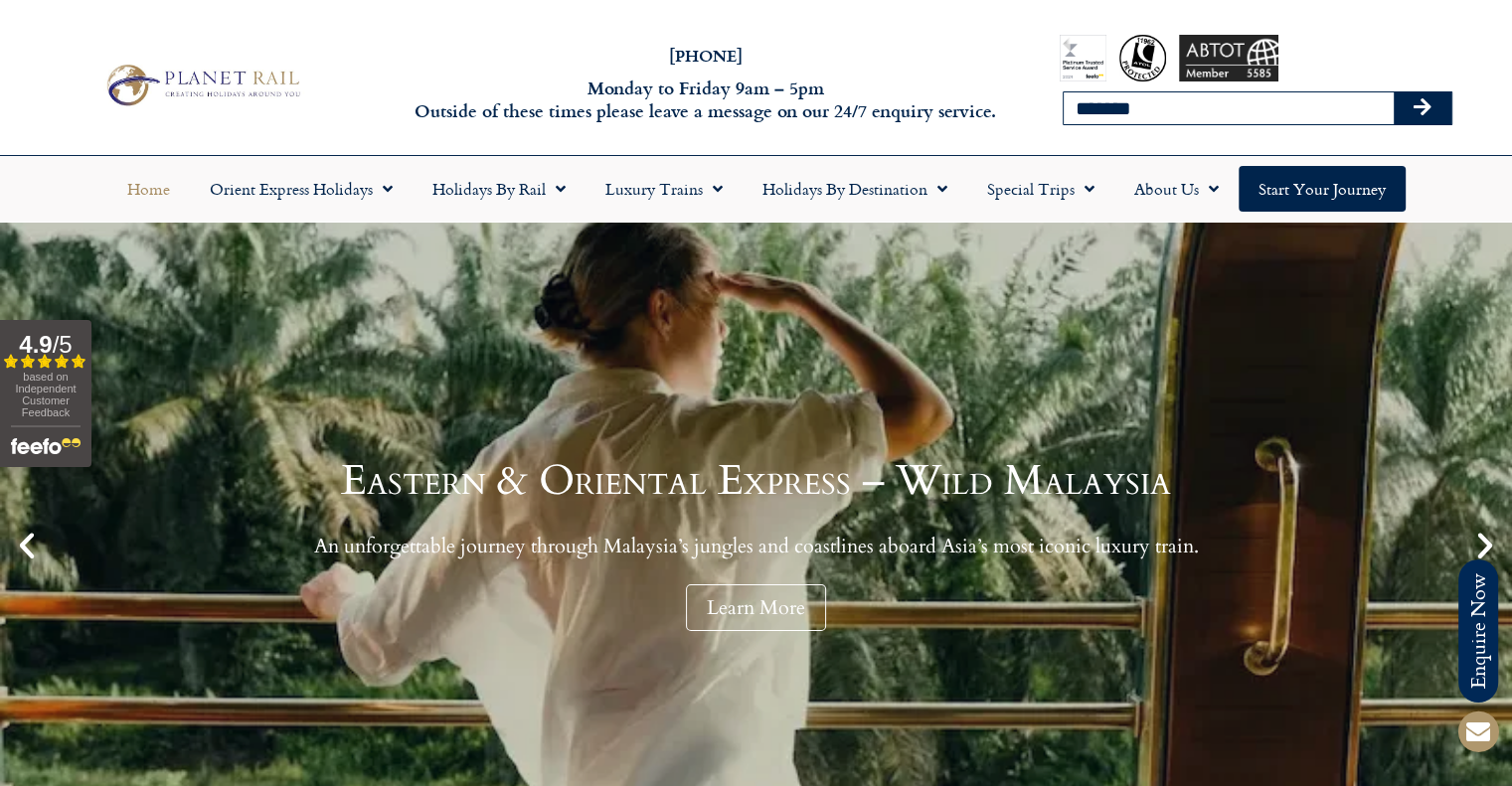 click at bounding box center [1423, 107] 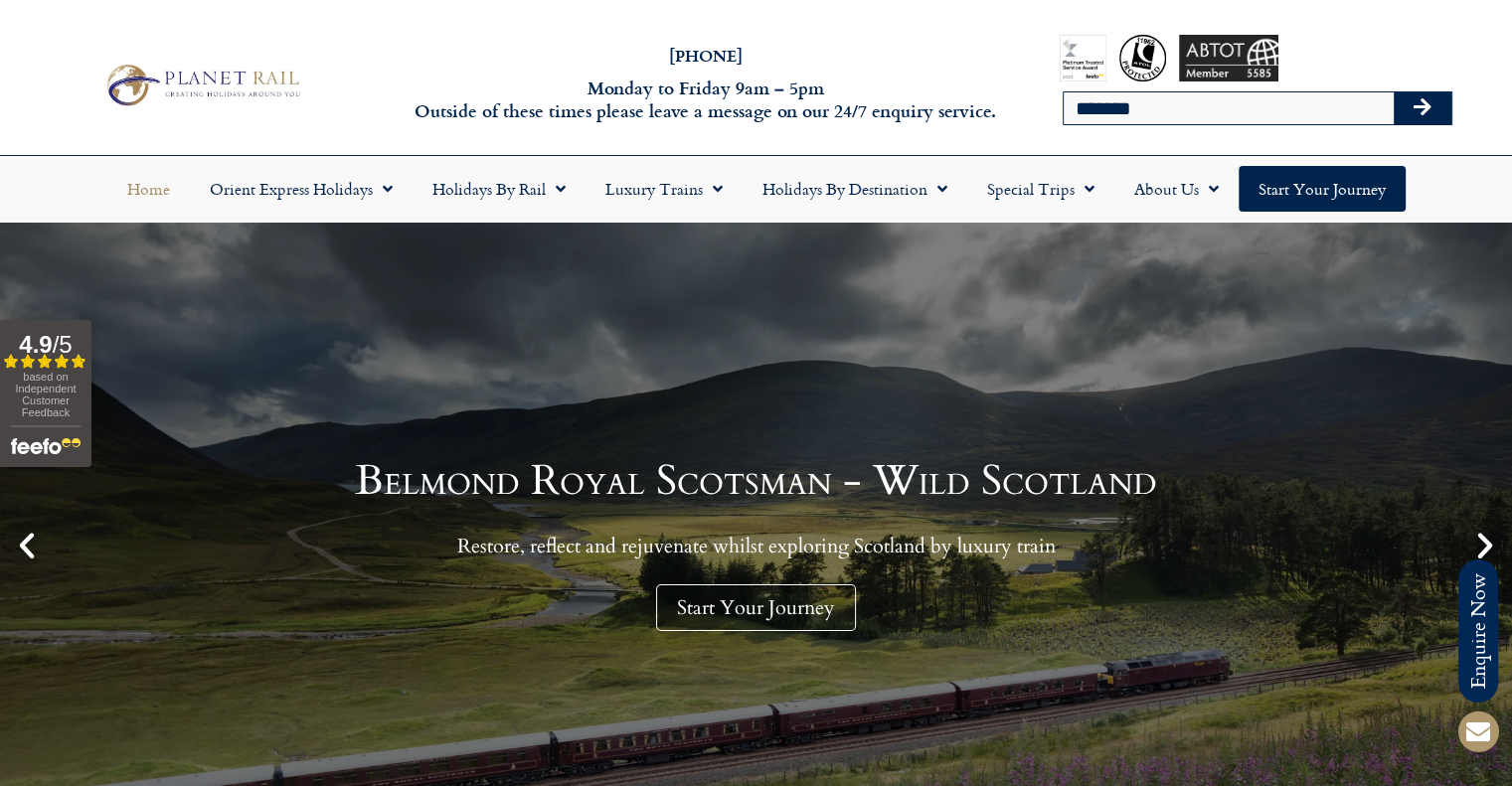 click at bounding box center [1423, 107] 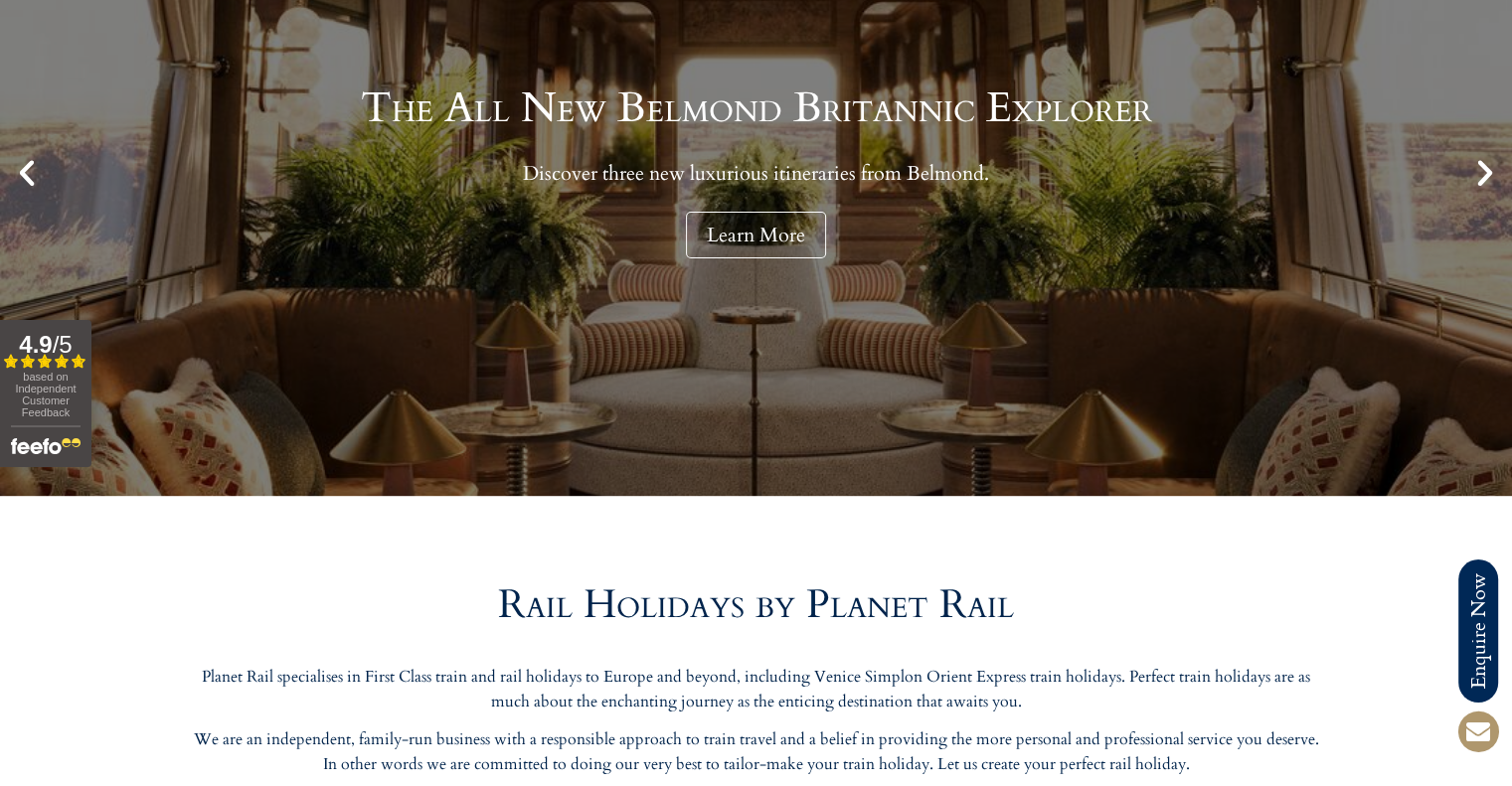 scroll, scrollTop: 0, scrollLeft: 0, axis: both 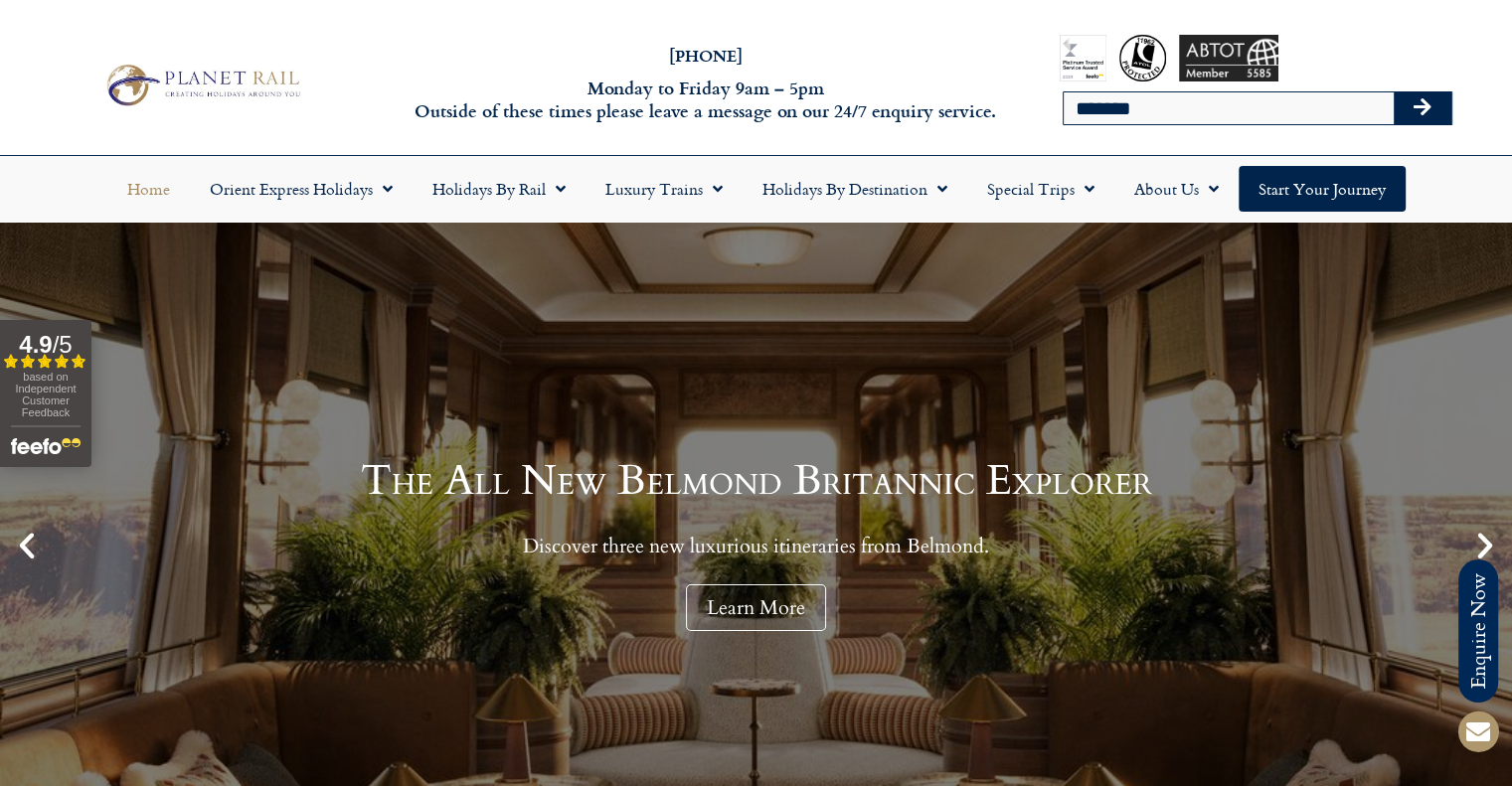 click at bounding box center (1423, 108) 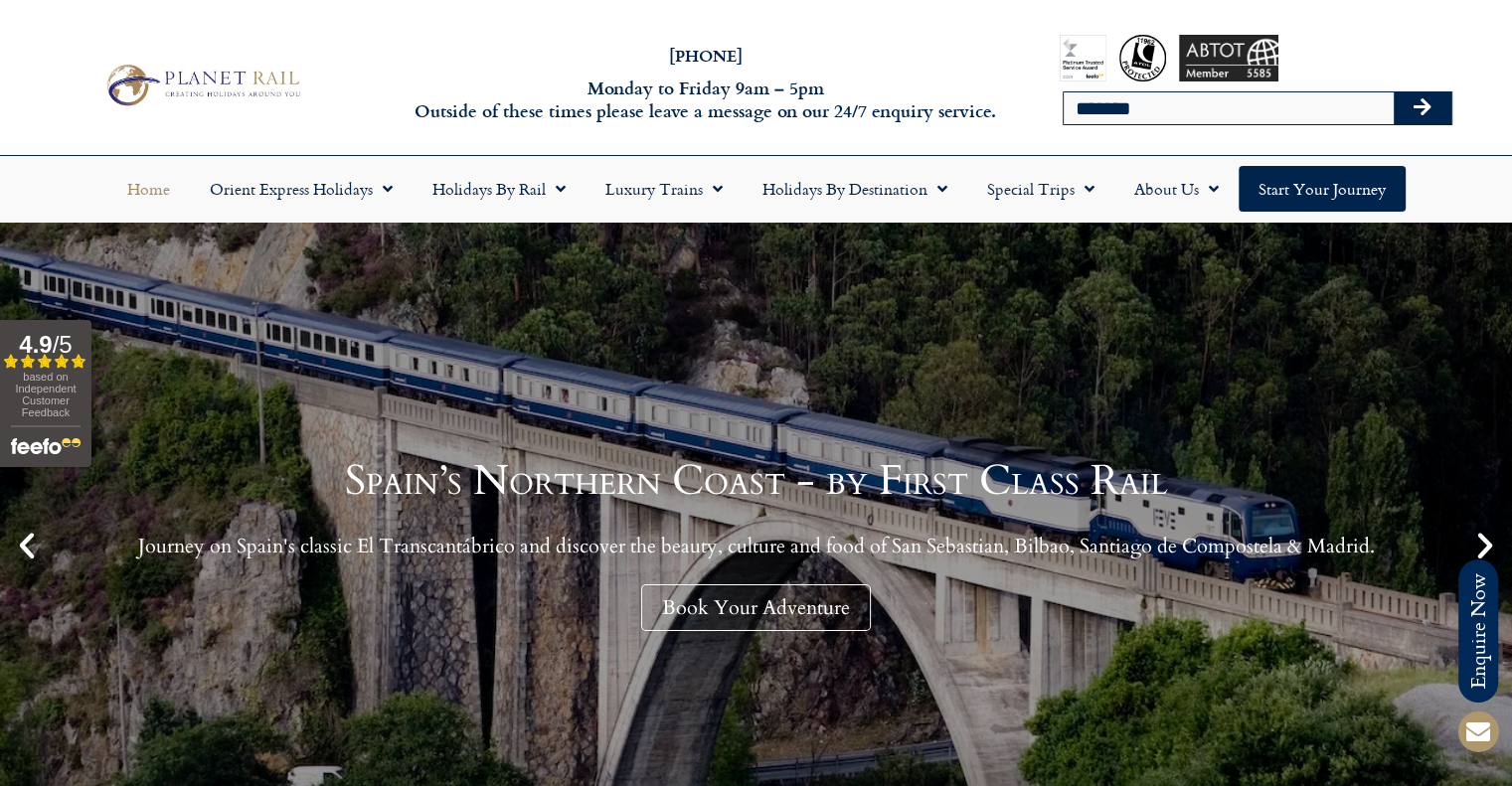 click on "*******" at bounding box center [1229, 108] 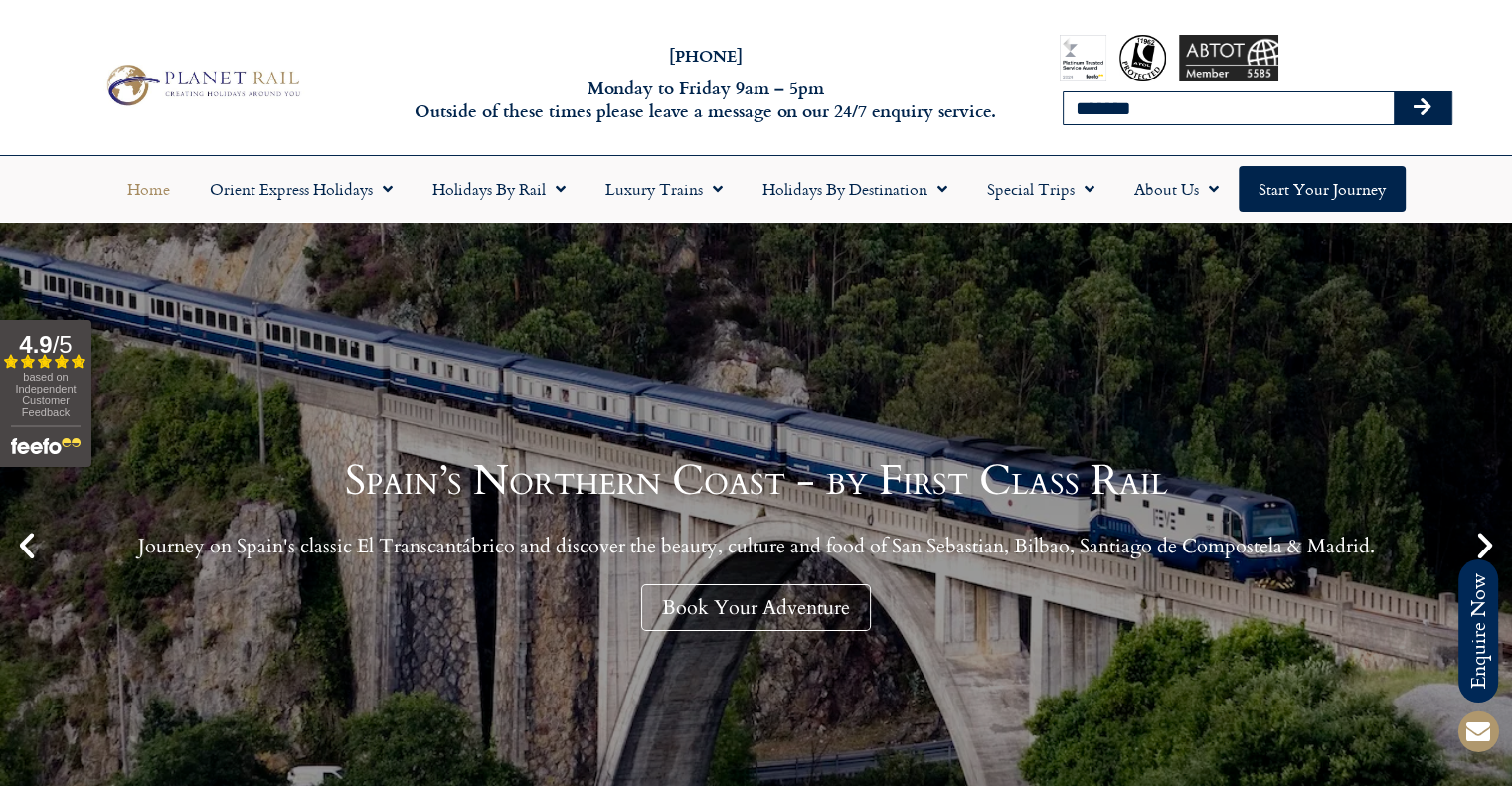click at bounding box center [1423, 108] 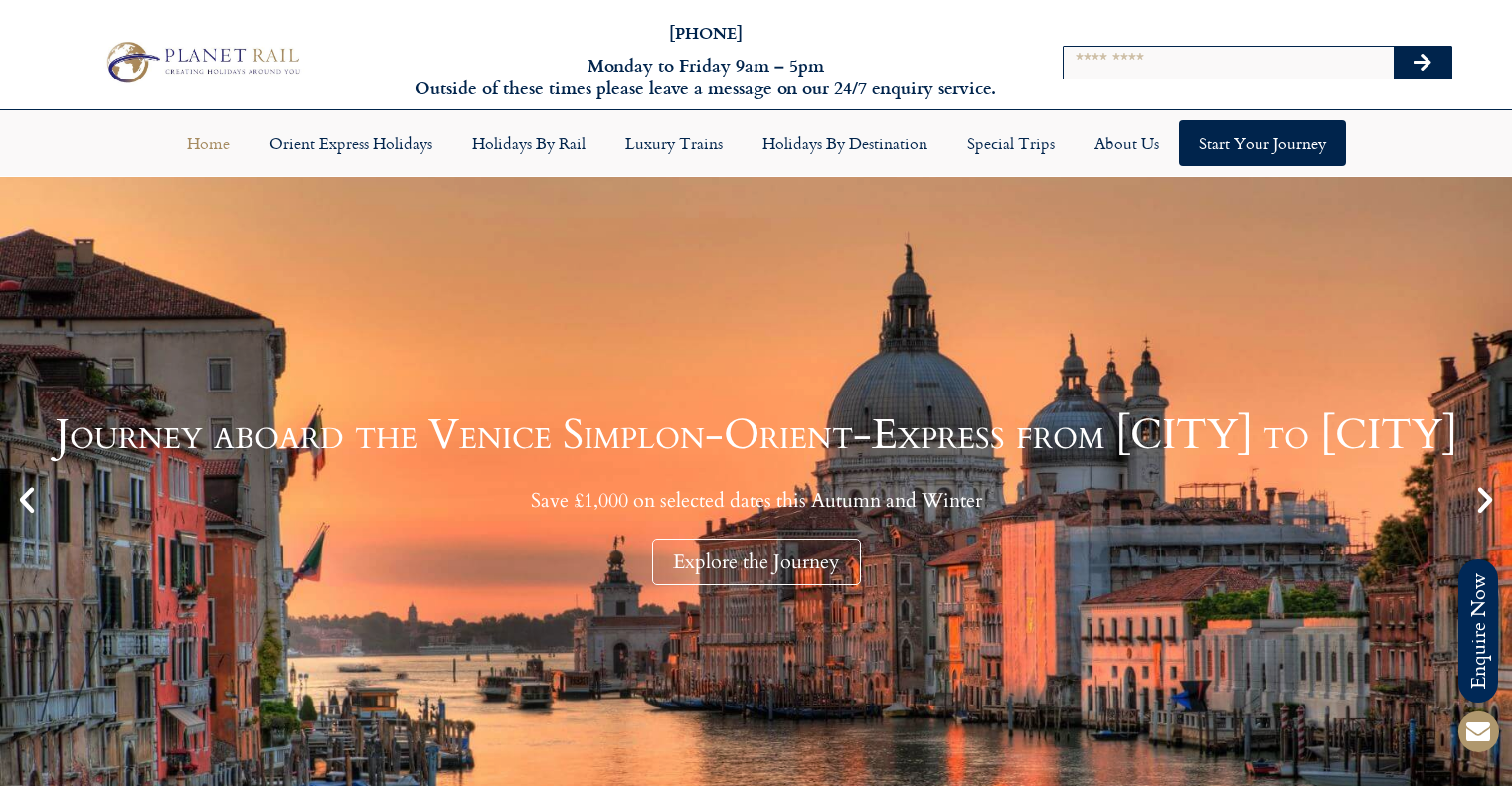 scroll, scrollTop: 0, scrollLeft: 0, axis: both 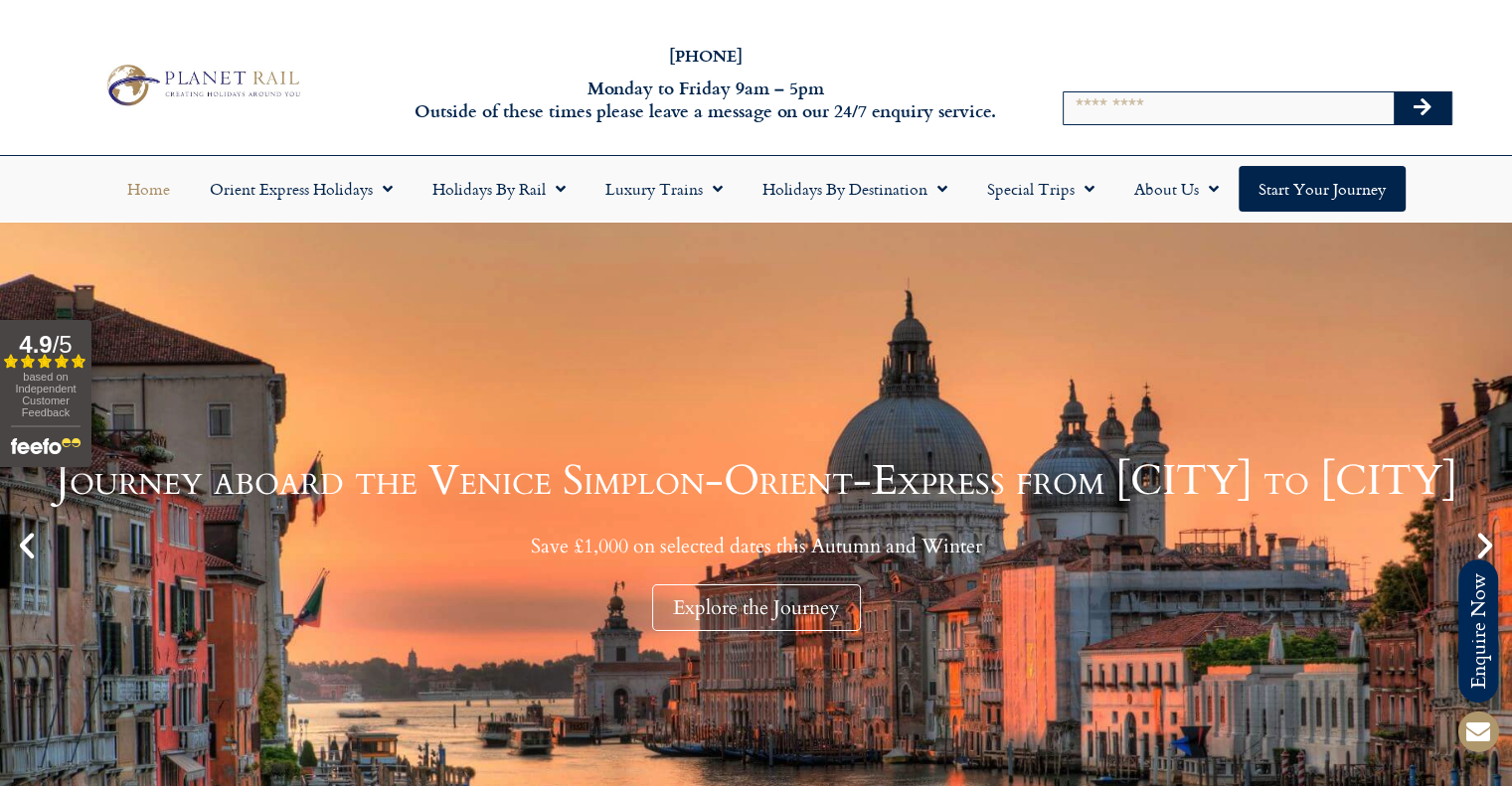 click at bounding box center (1229, 58) 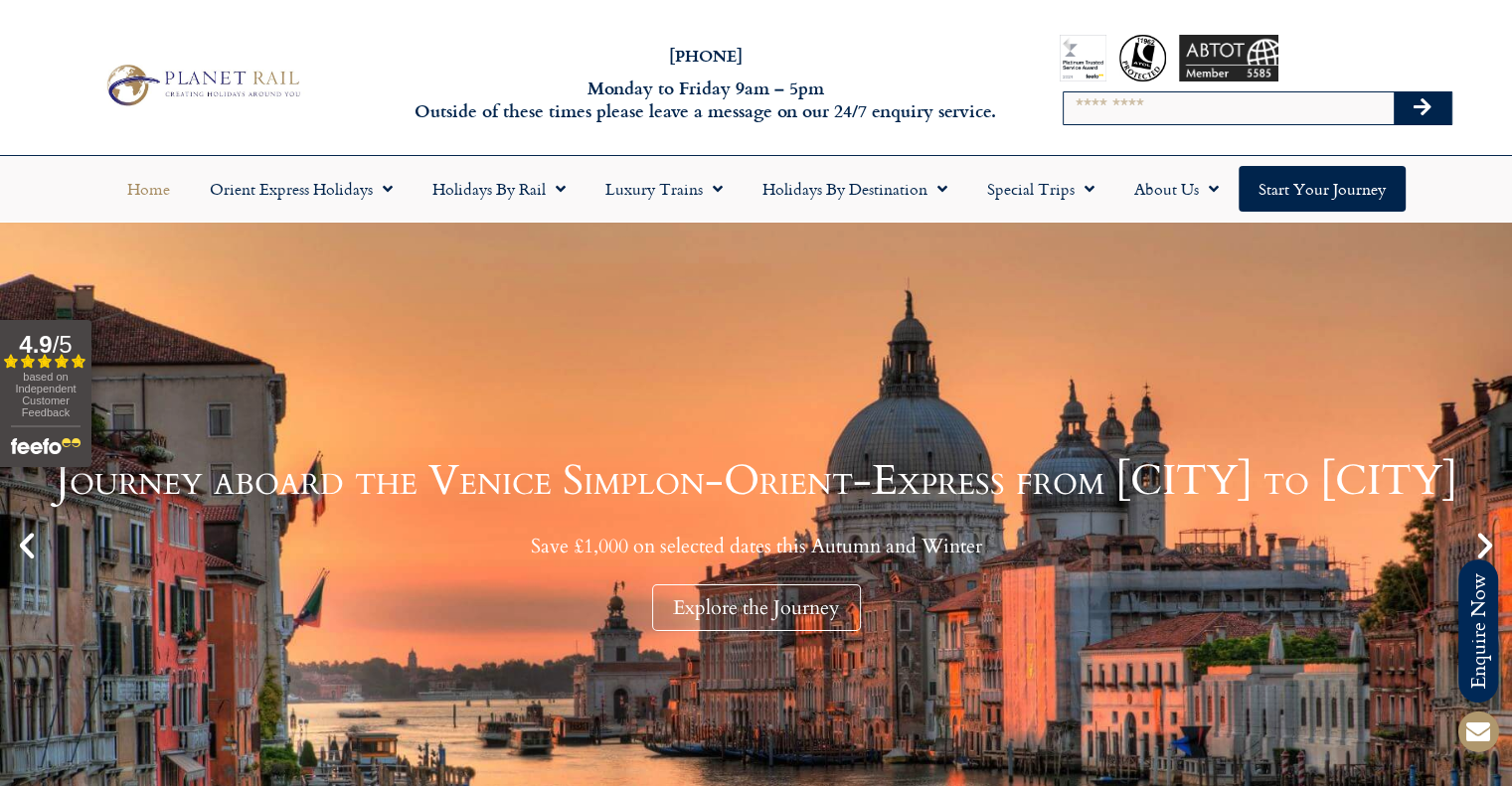 click on "Search" at bounding box center [1229, 108] 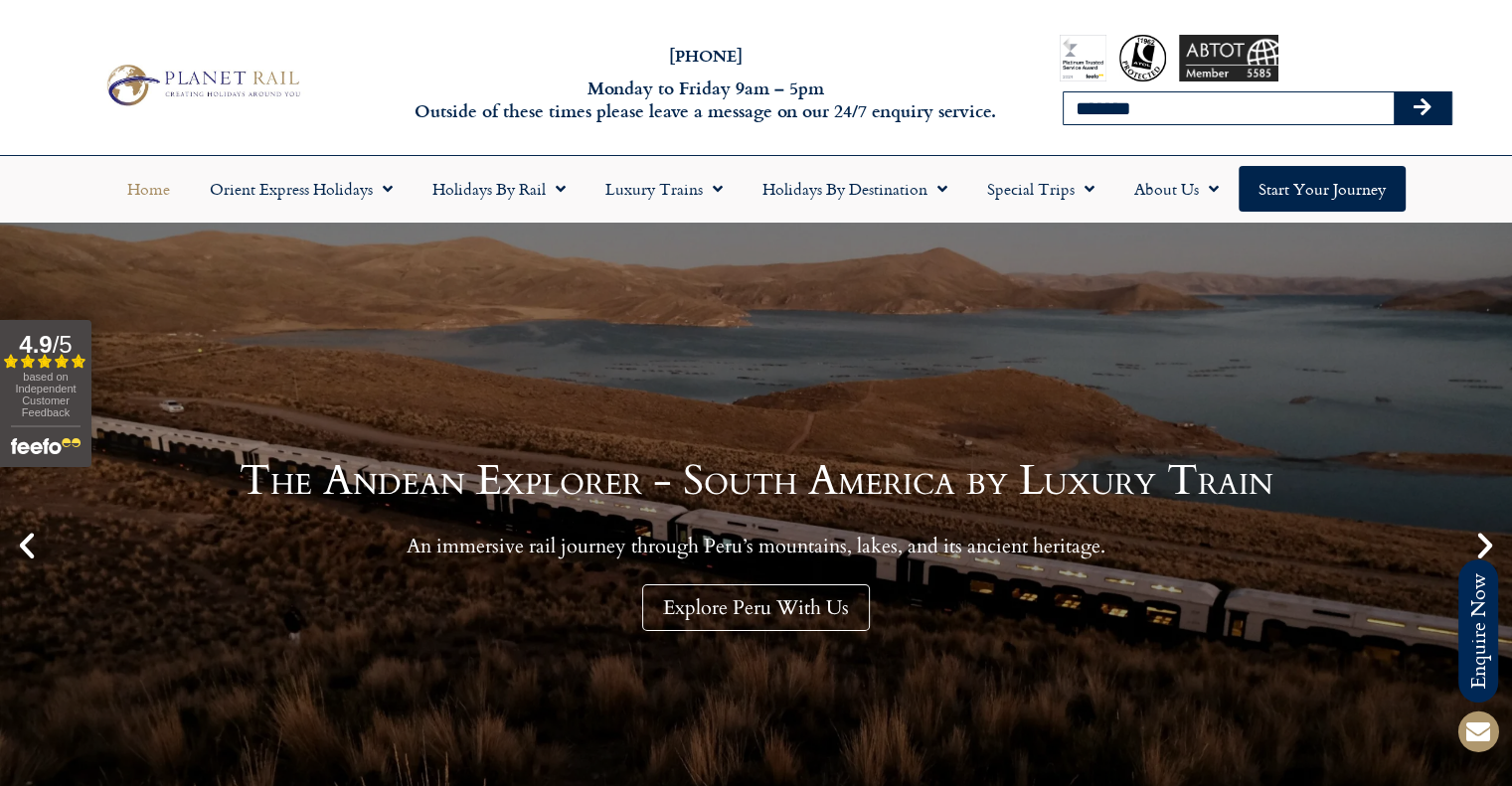 type on "*******" 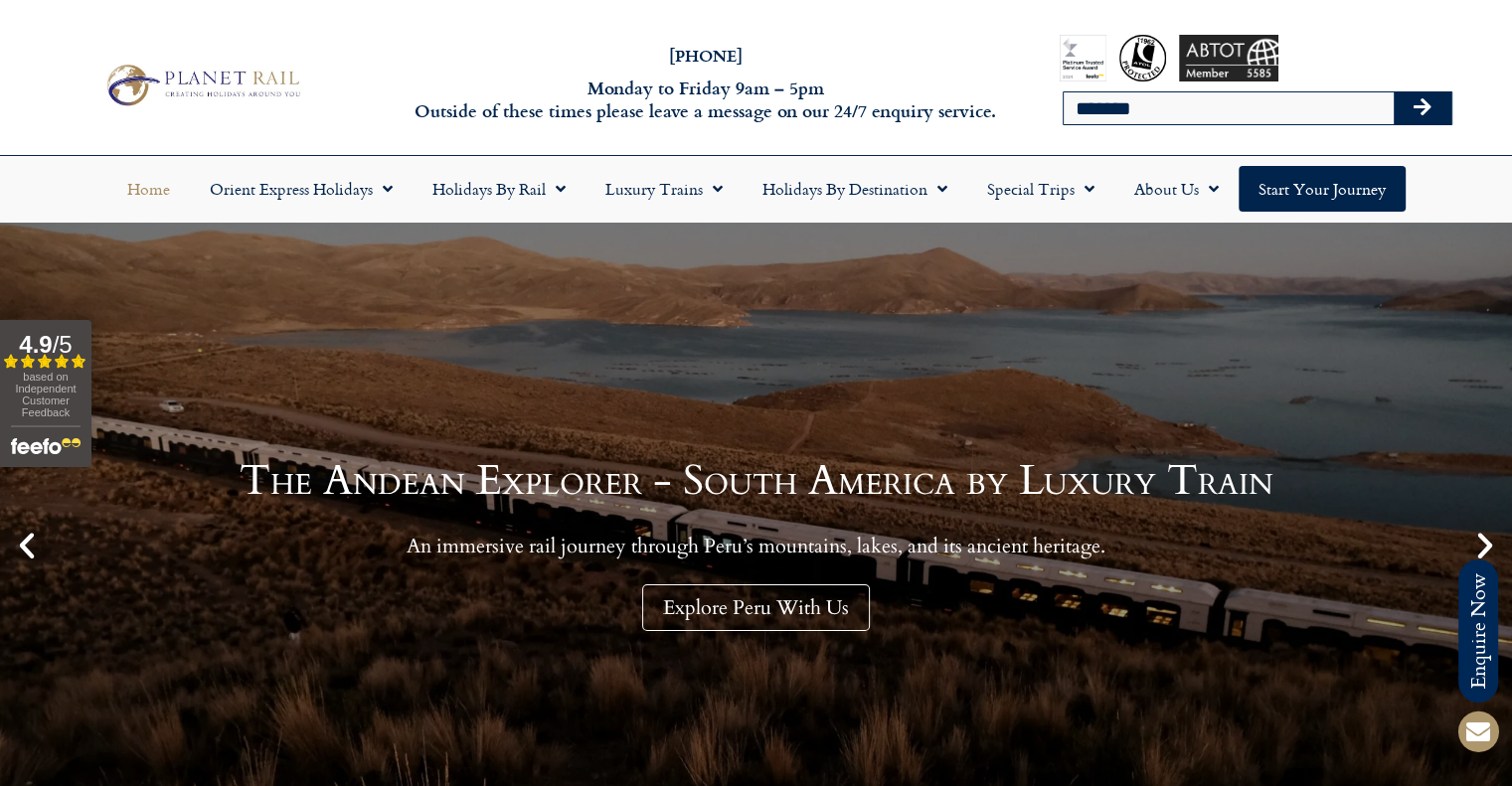 click at bounding box center [1423, 108] 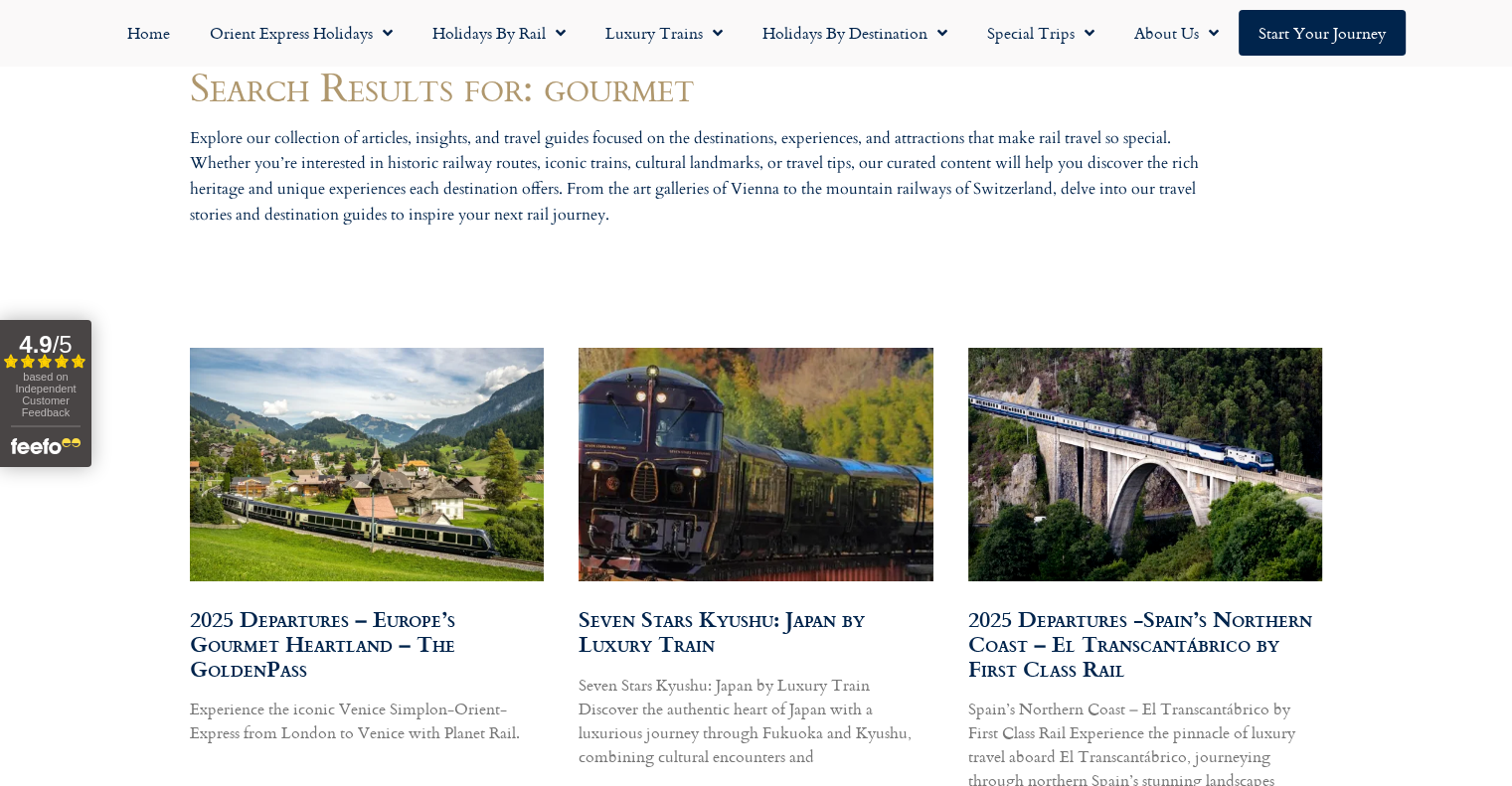 scroll, scrollTop: 938, scrollLeft: 0, axis: vertical 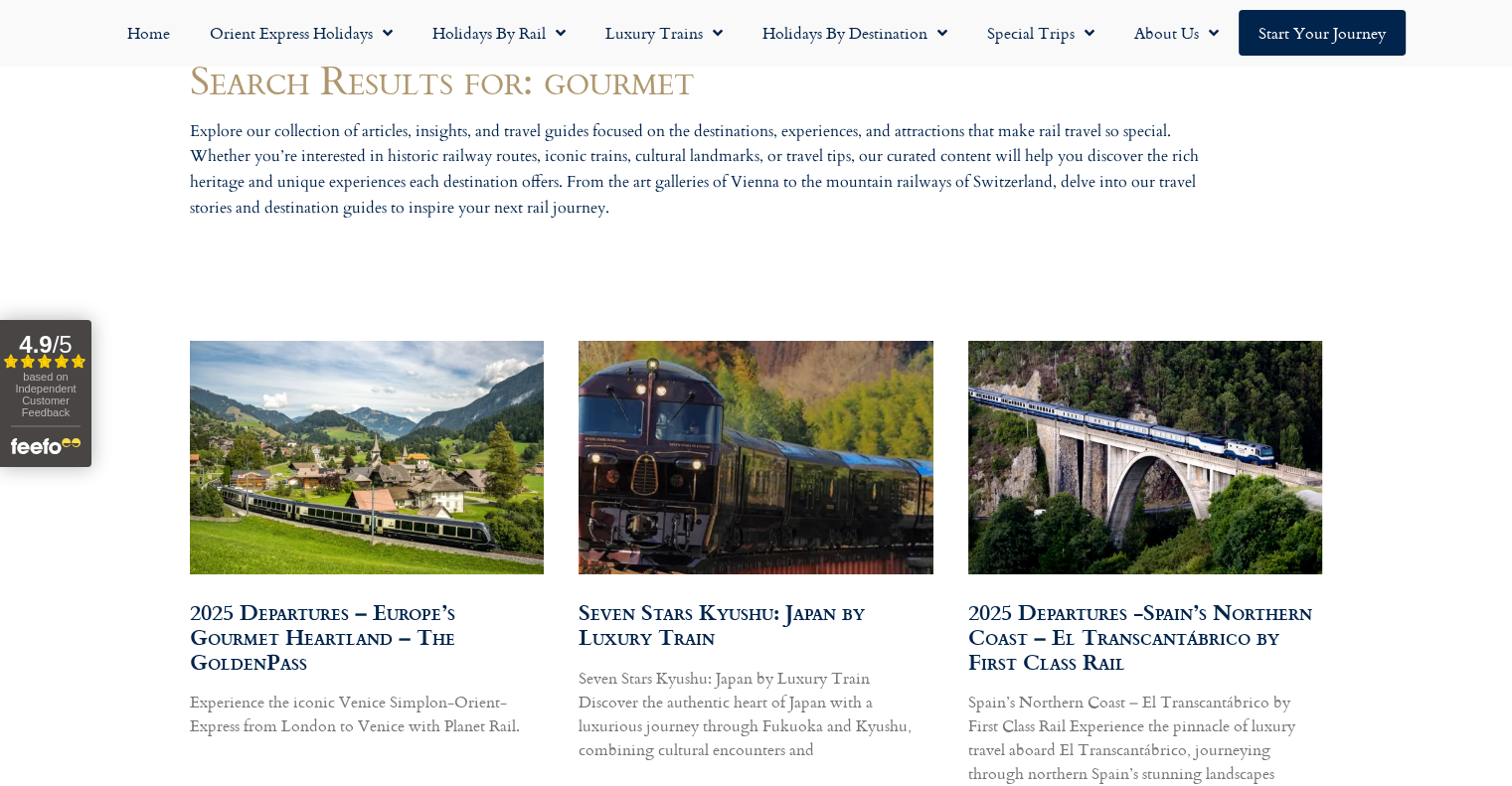 click at bounding box center (366, 457) 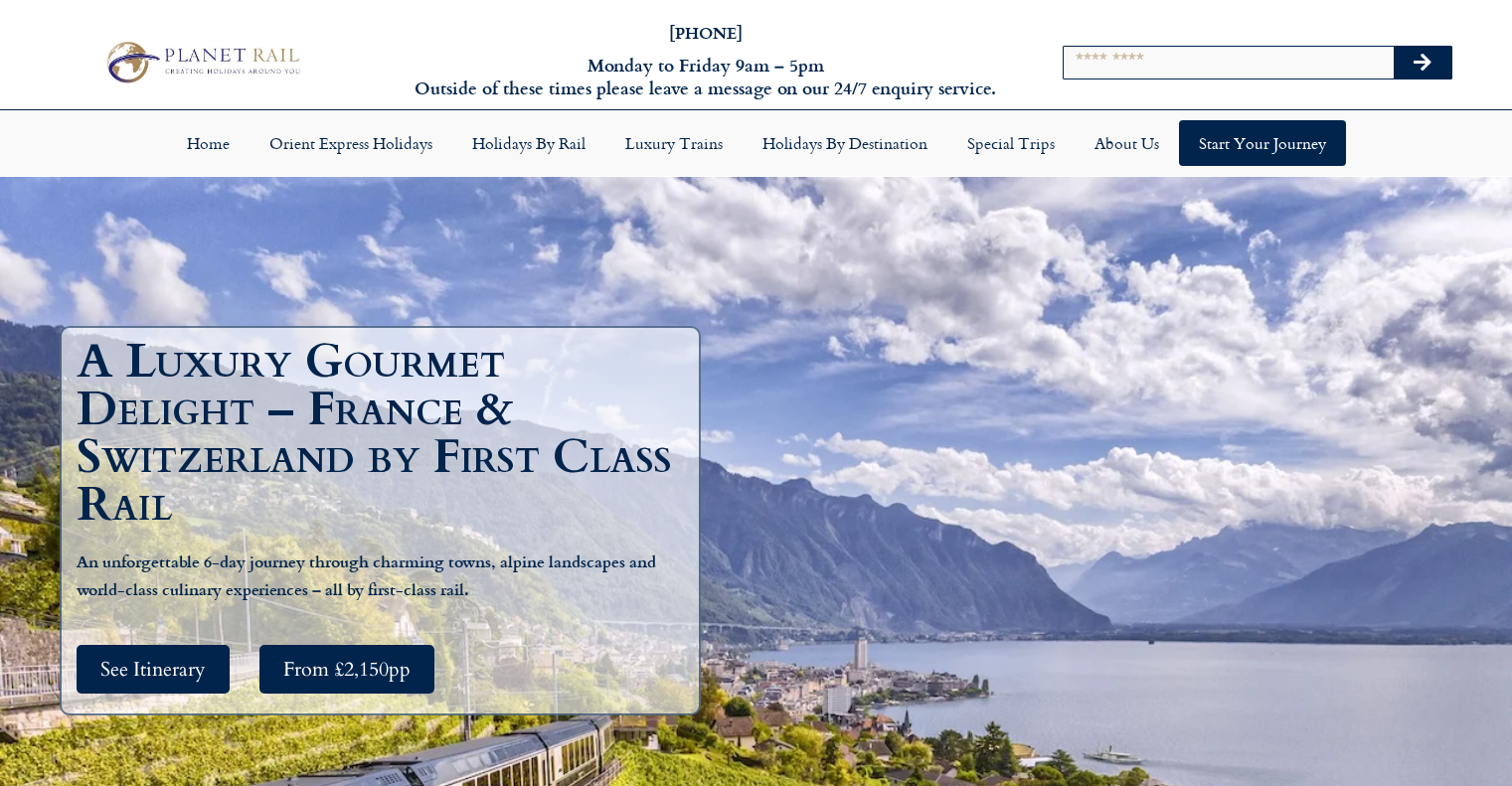 scroll, scrollTop: 0, scrollLeft: 0, axis: both 